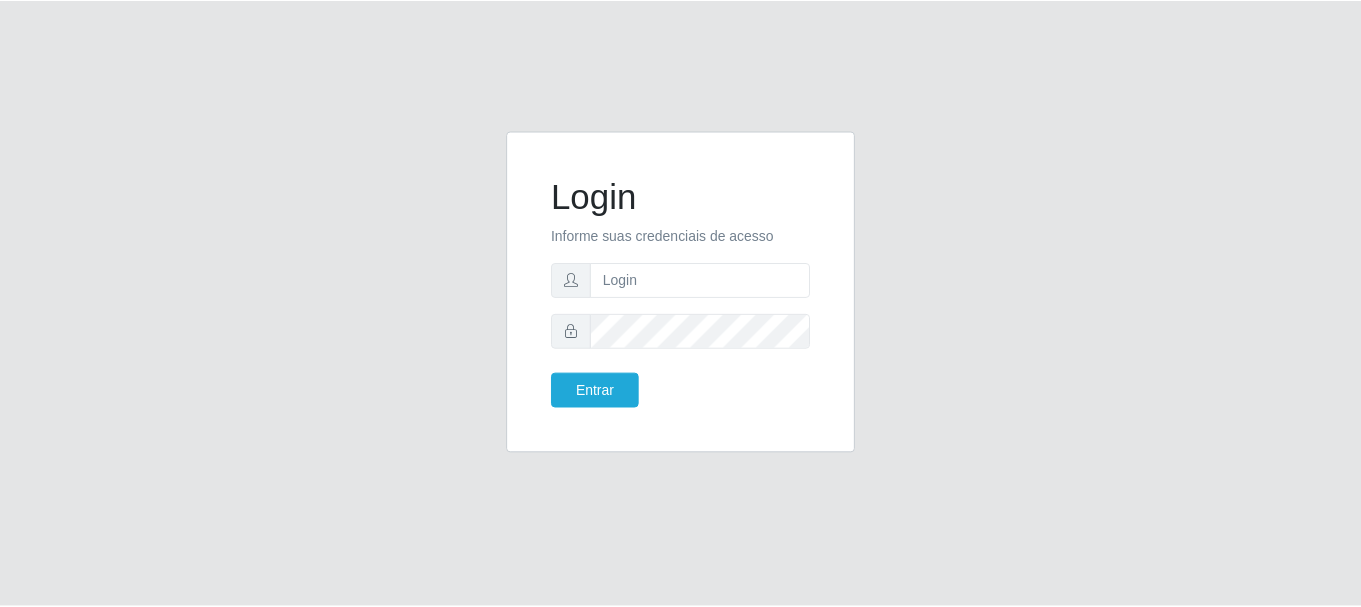 scroll, scrollTop: 0, scrollLeft: 0, axis: both 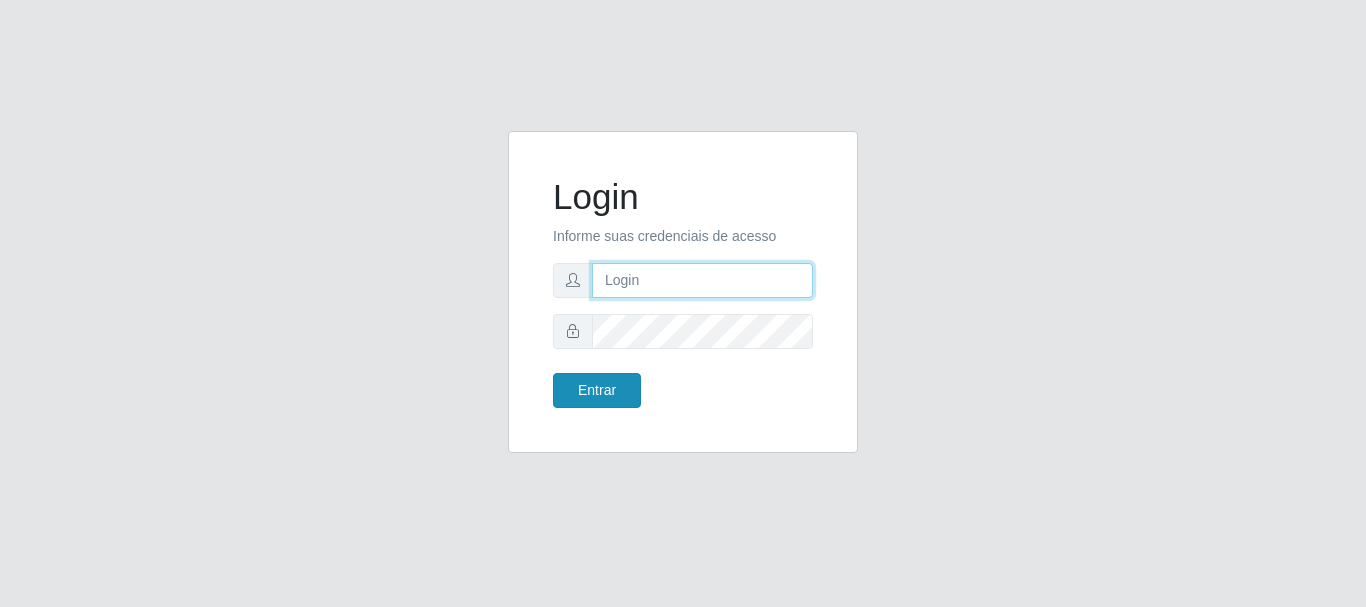 type on "[EMAIL]" 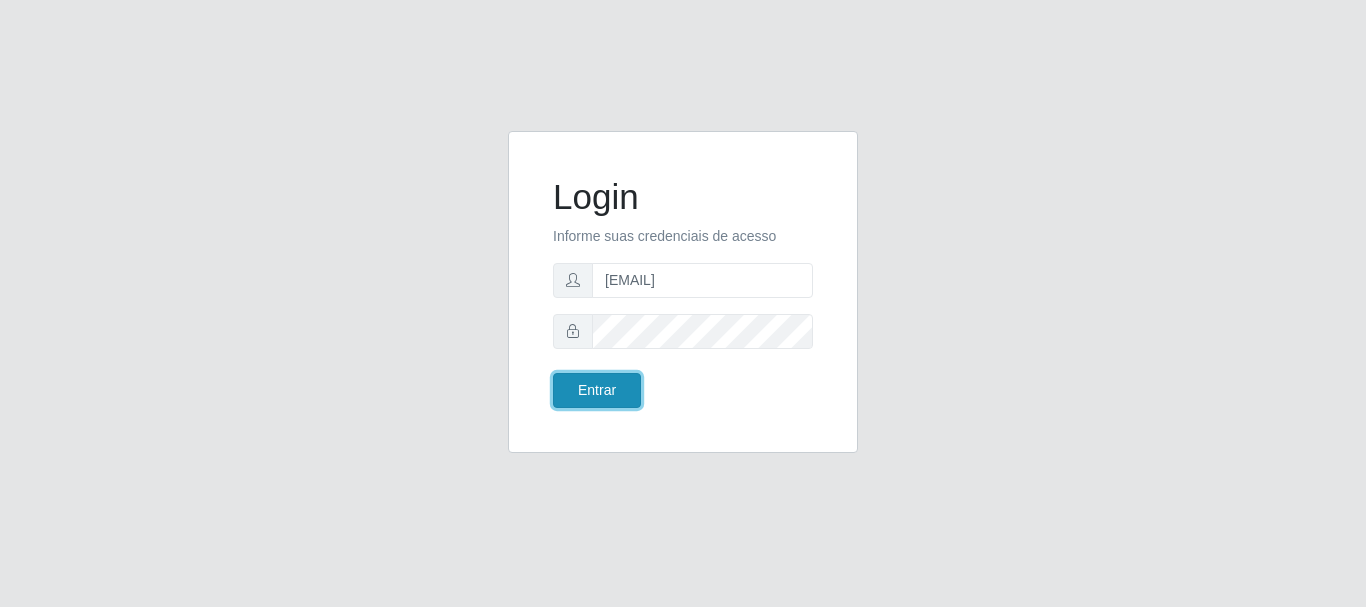 click on "Entrar" at bounding box center (597, 390) 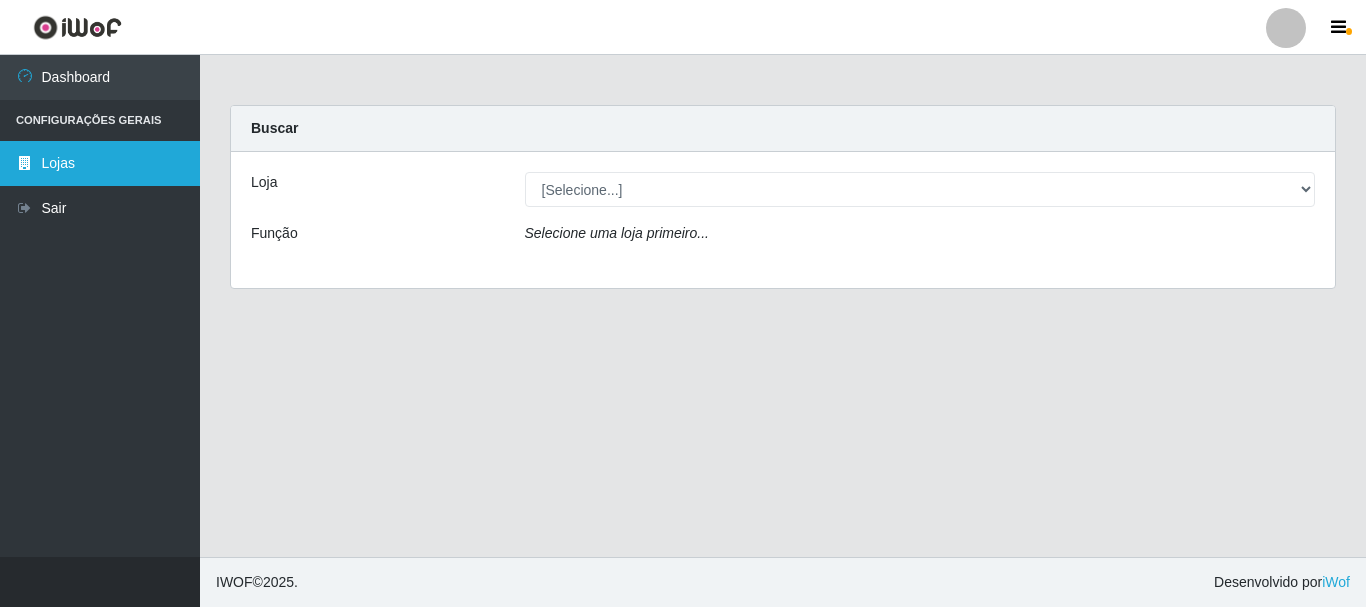 click on "Lojas" at bounding box center [100, 163] 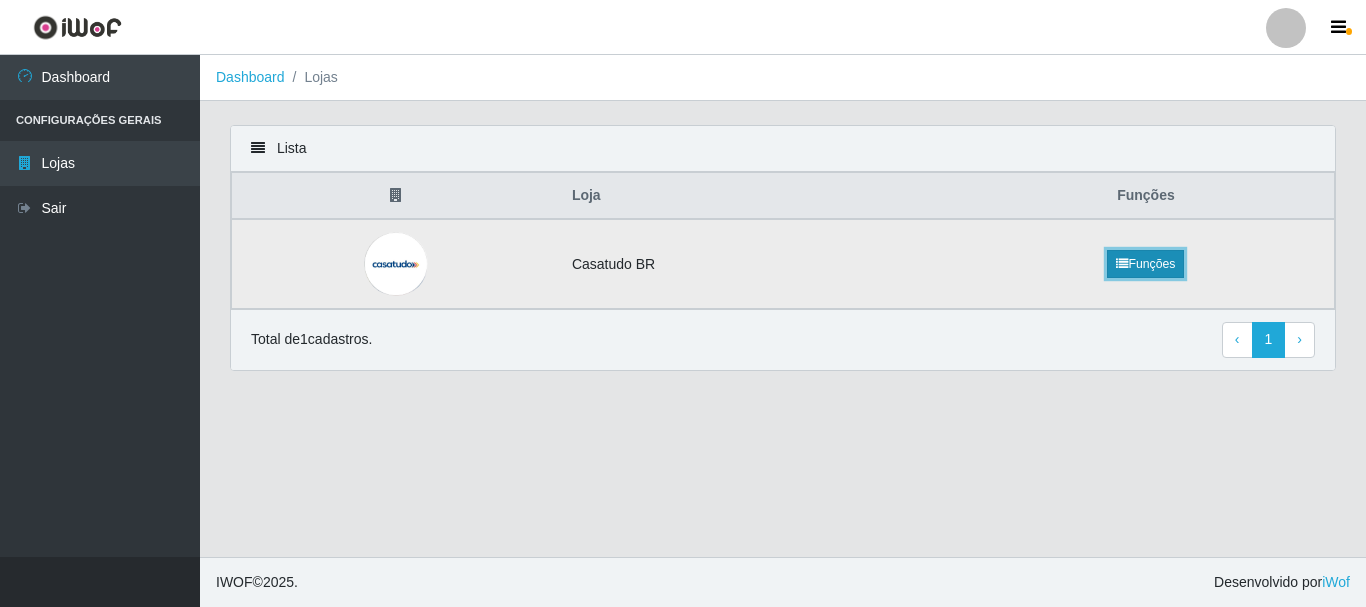 click on "Funções" at bounding box center [1145, 264] 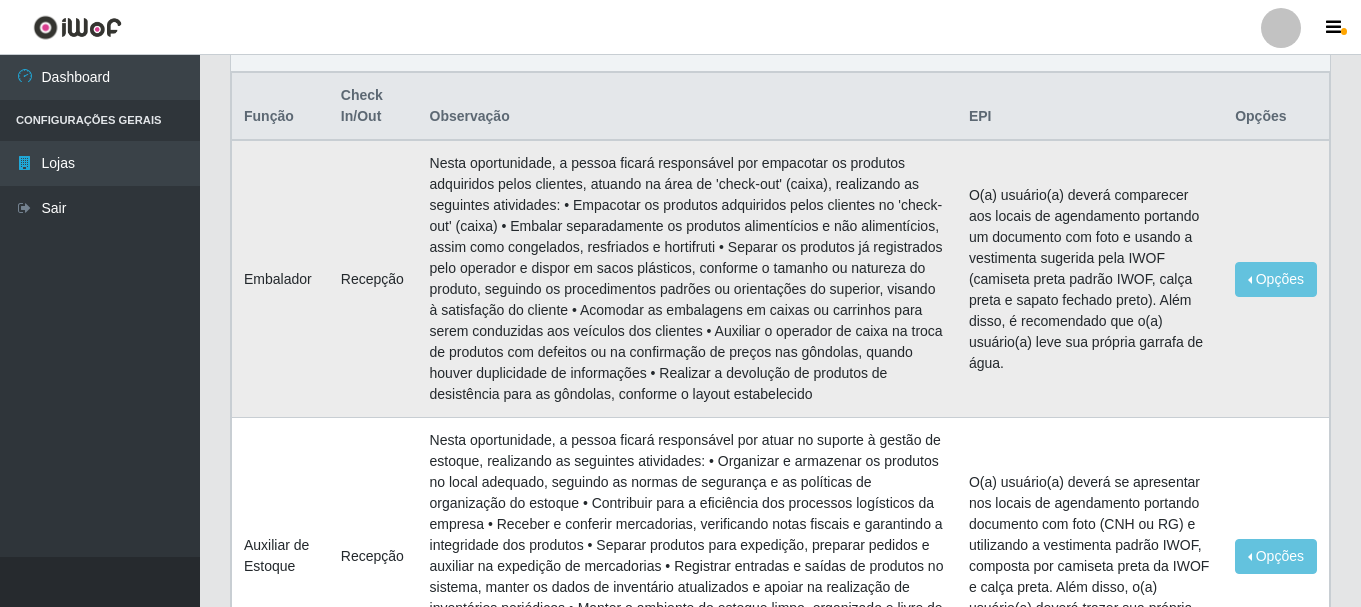 scroll, scrollTop: 0, scrollLeft: 0, axis: both 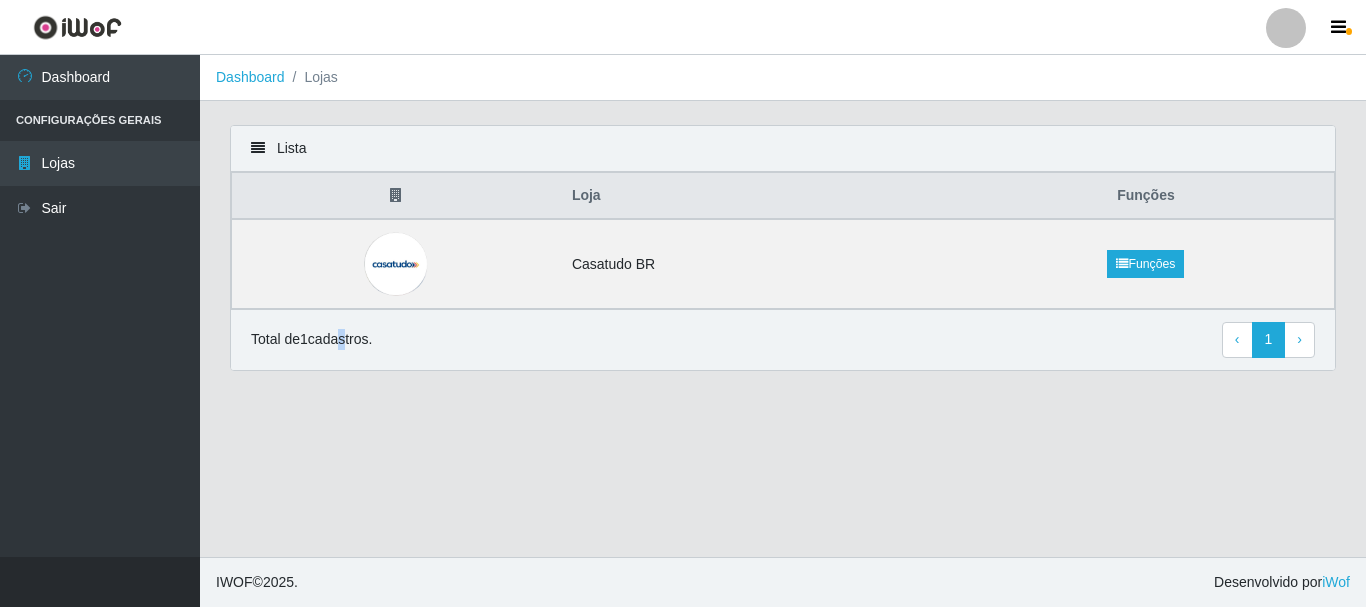 click on "Total de  1  cadastros." at bounding box center (311, 339) 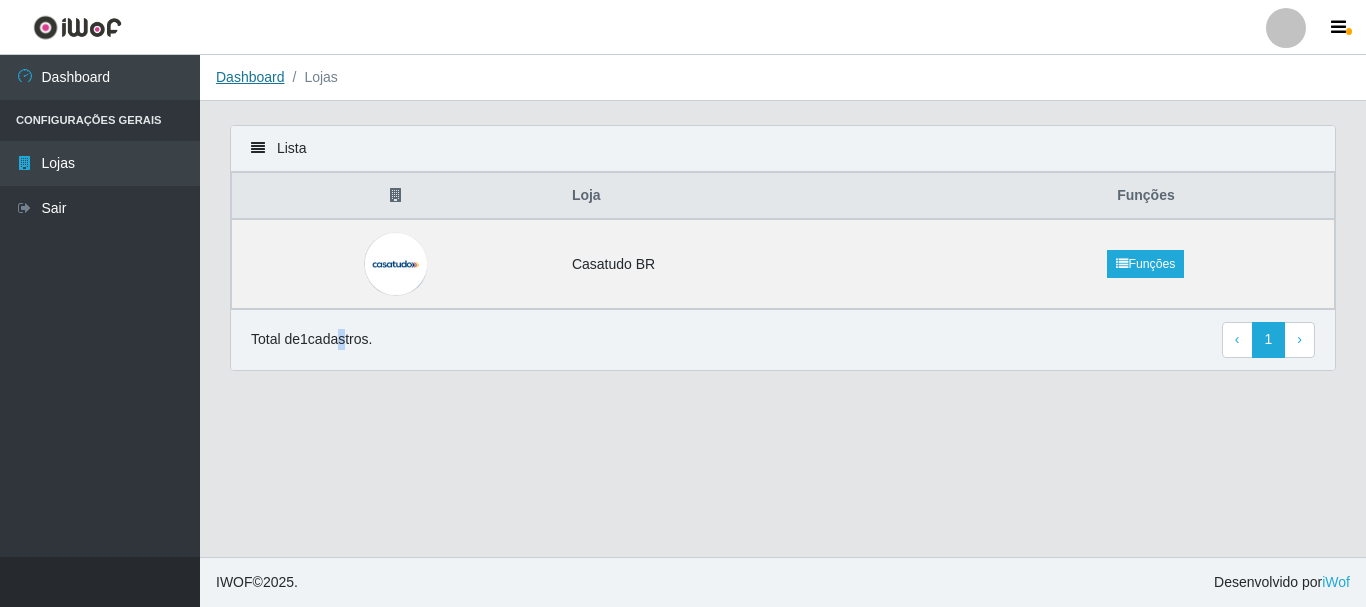 click on "Dashboard" at bounding box center [250, 77] 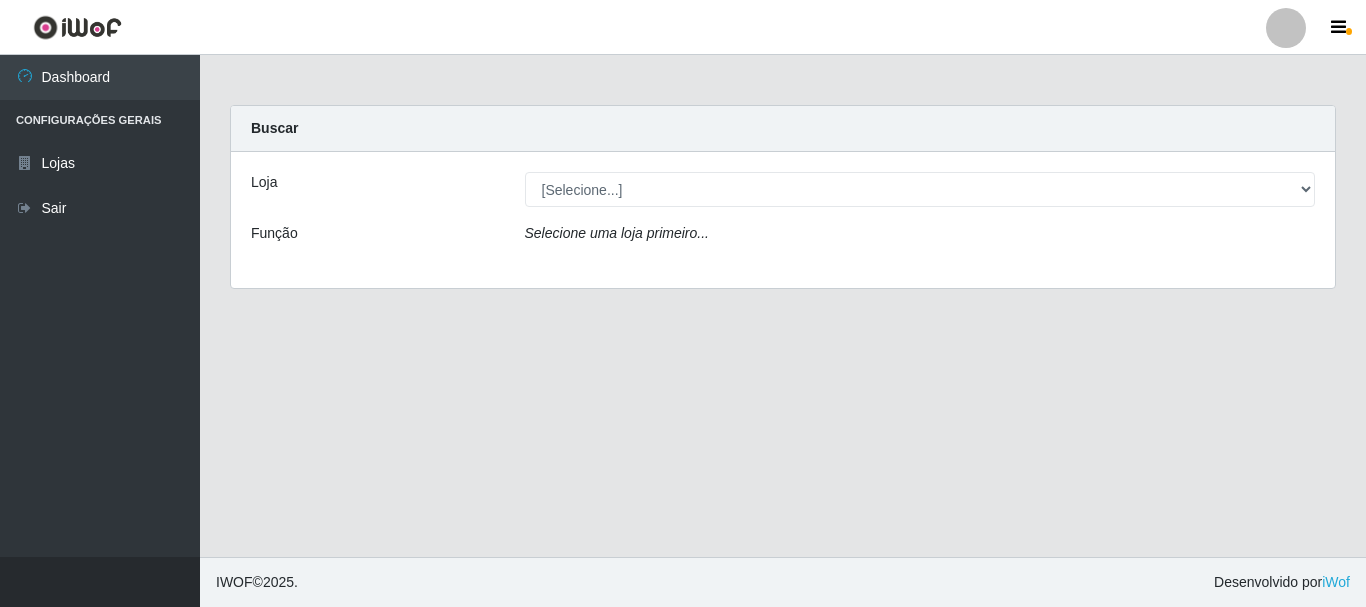 click on "Loja" at bounding box center [264, 182] 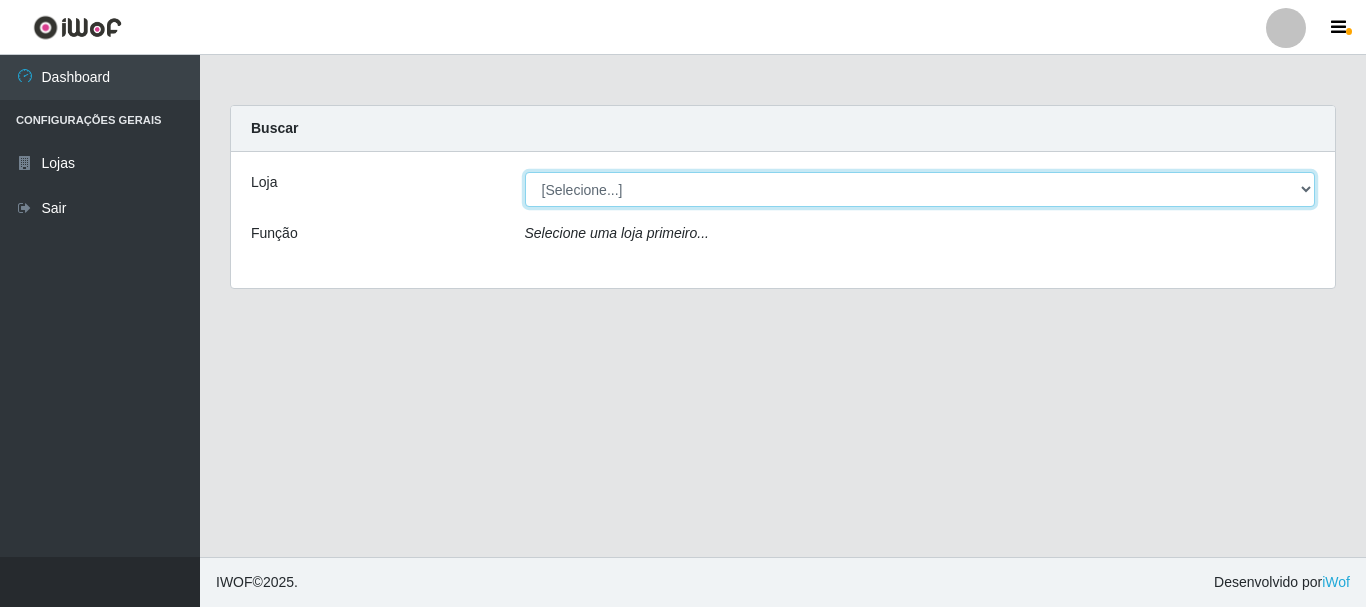 click on "[Selecione...] [COMPANY]" at bounding box center [920, 189] 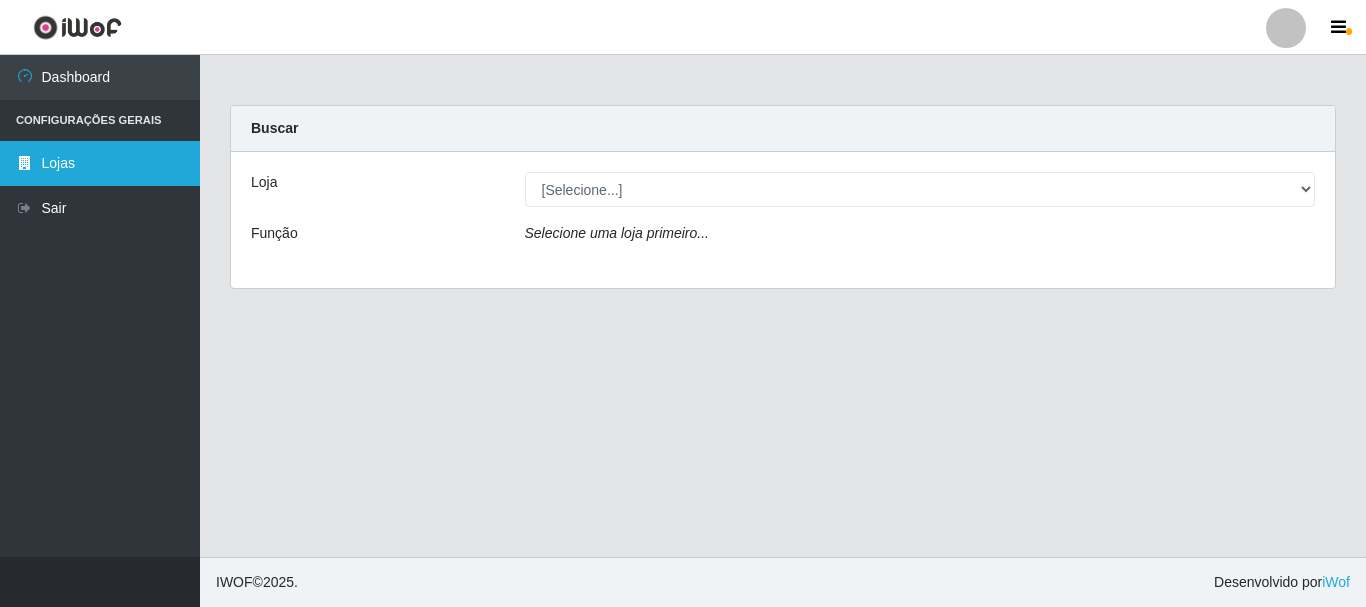 click on "Lojas" at bounding box center [100, 163] 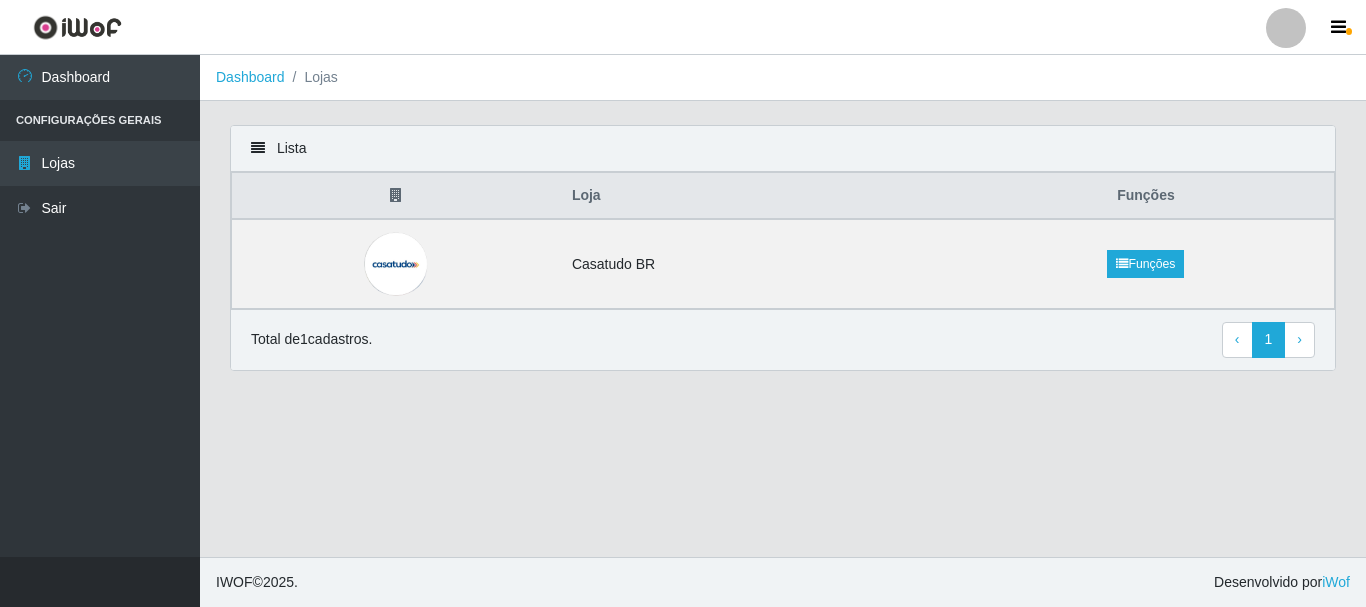 click at bounding box center [258, 148] 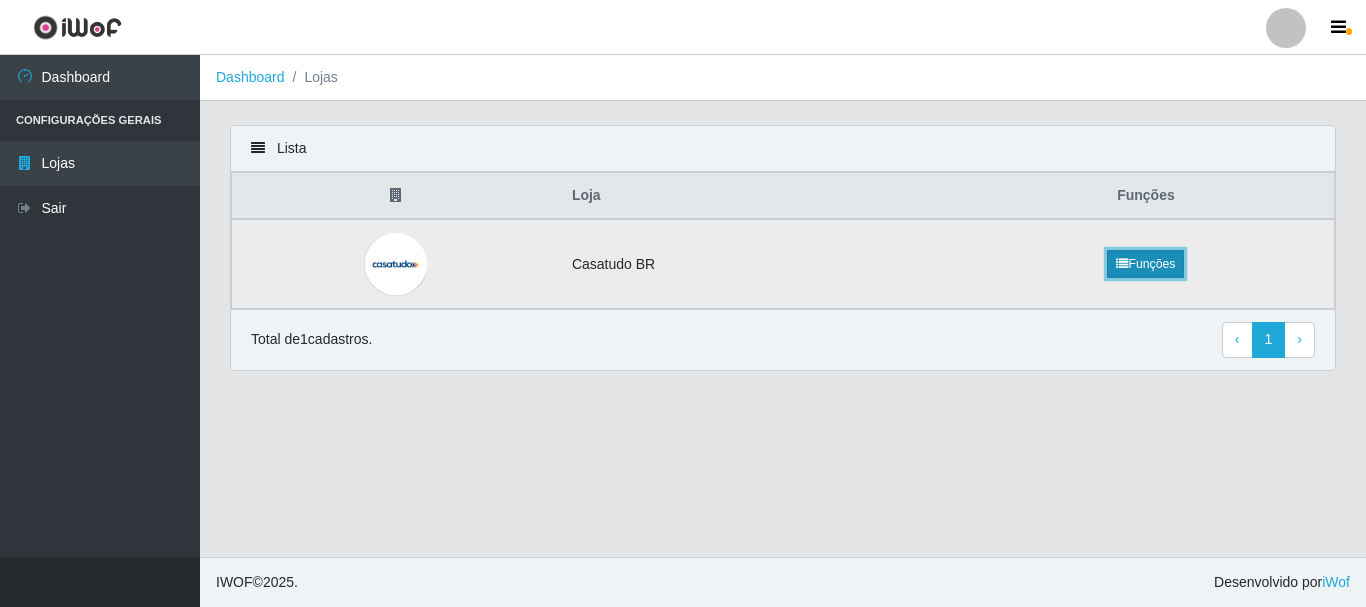 click on "Funções" at bounding box center (1145, 264) 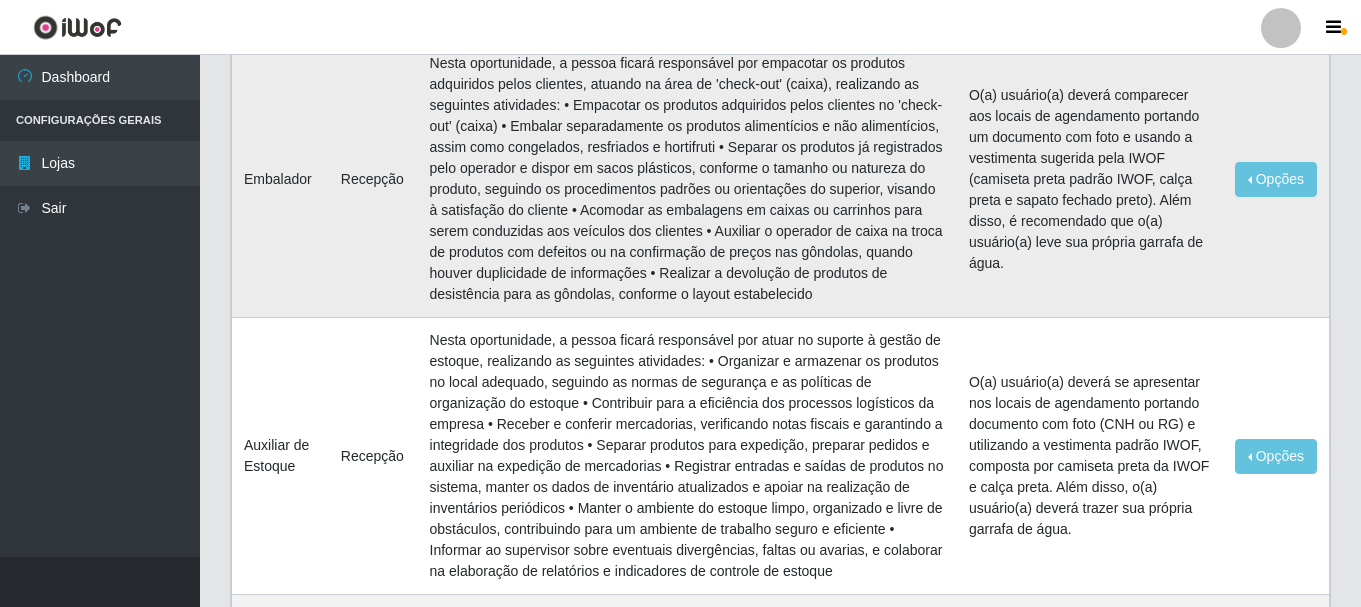 scroll, scrollTop: 0, scrollLeft: 0, axis: both 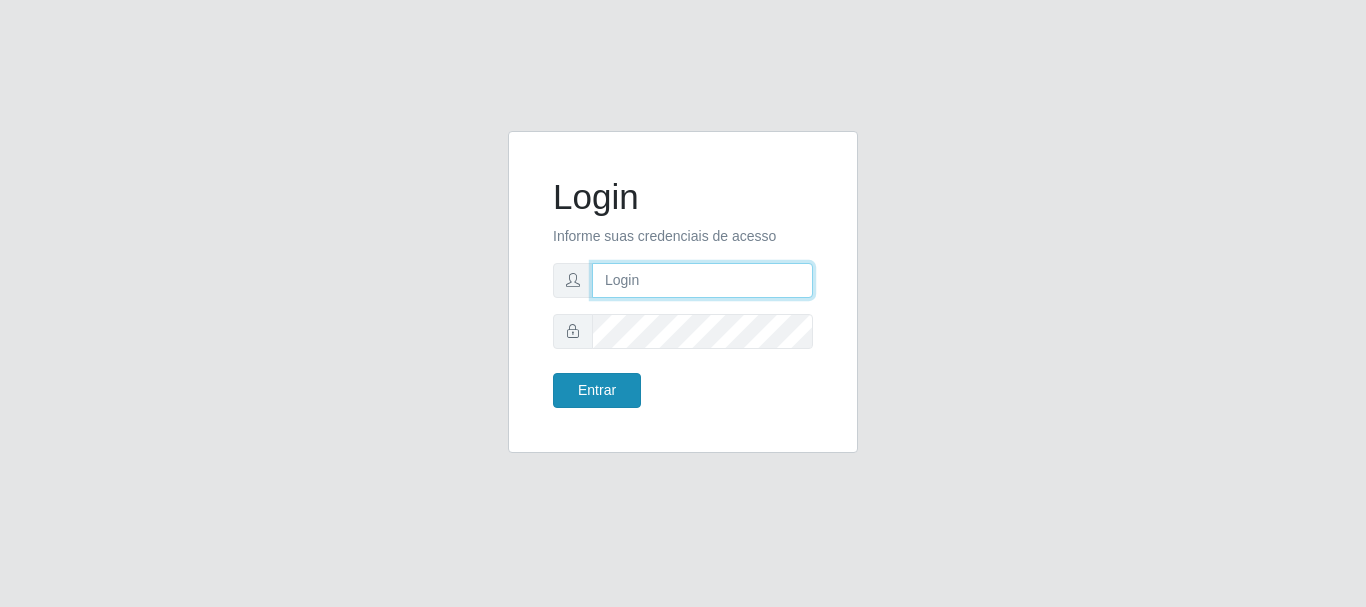 type on "elvis@[EXAMPLE.COM]" 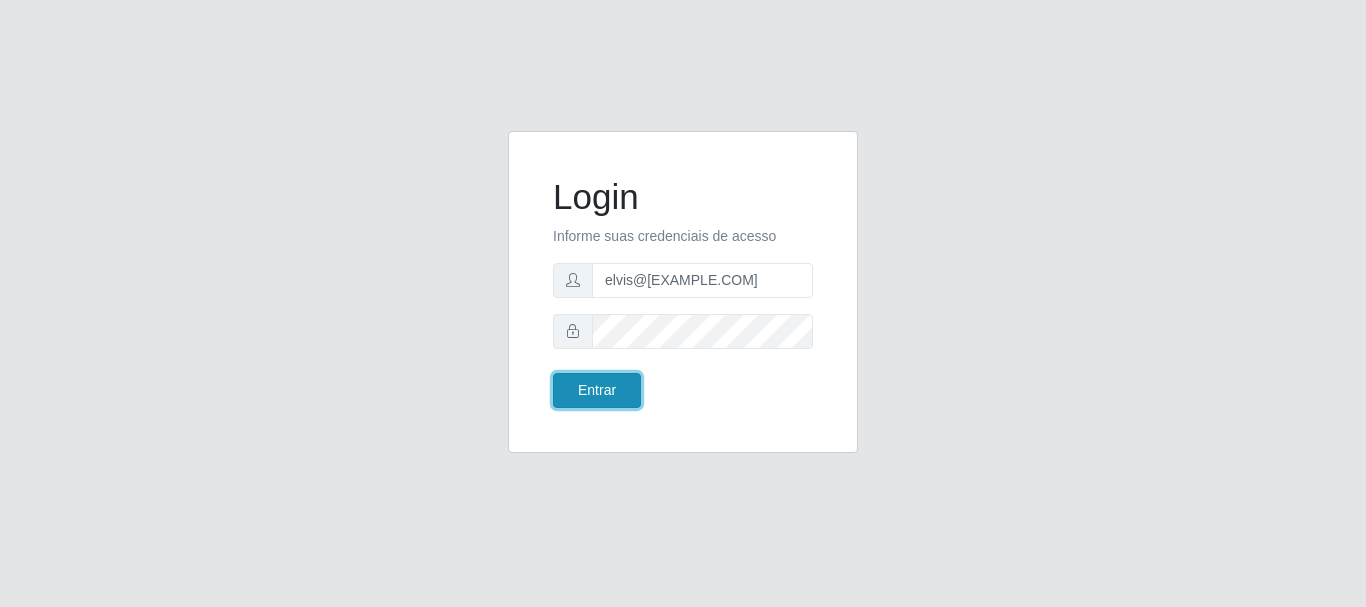 click on "Entrar" at bounding box center (597, 390) 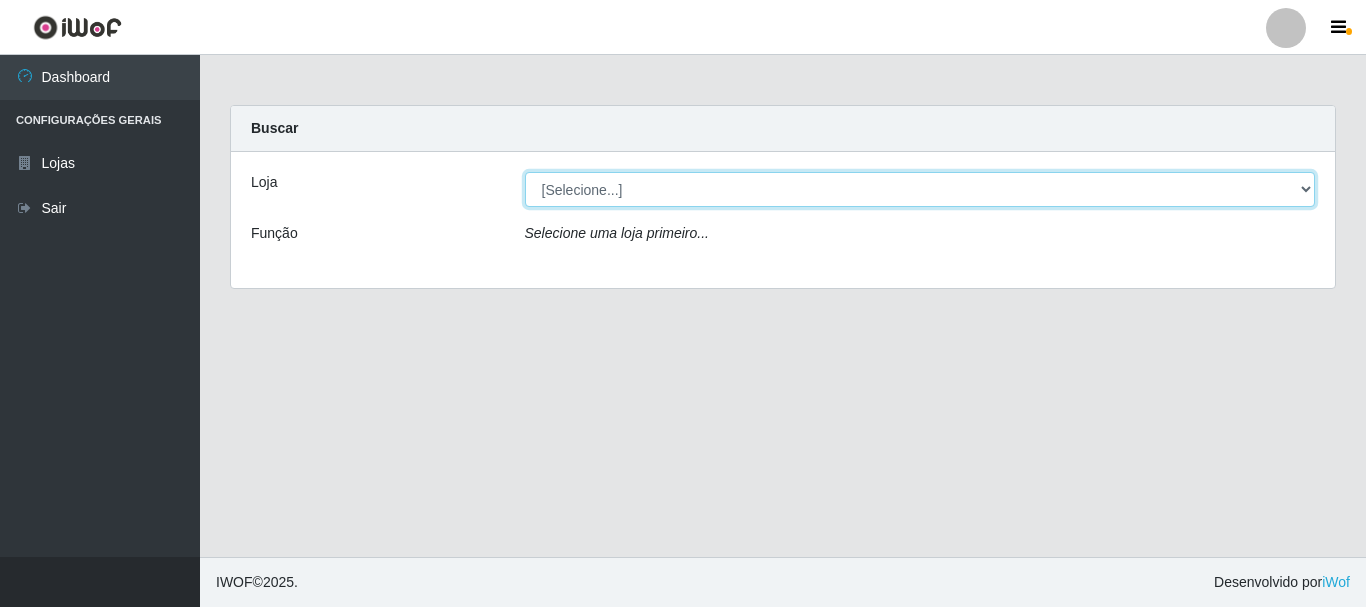 click on "[Selecione...] [COMPANY]" at bounding box center [920, 189] 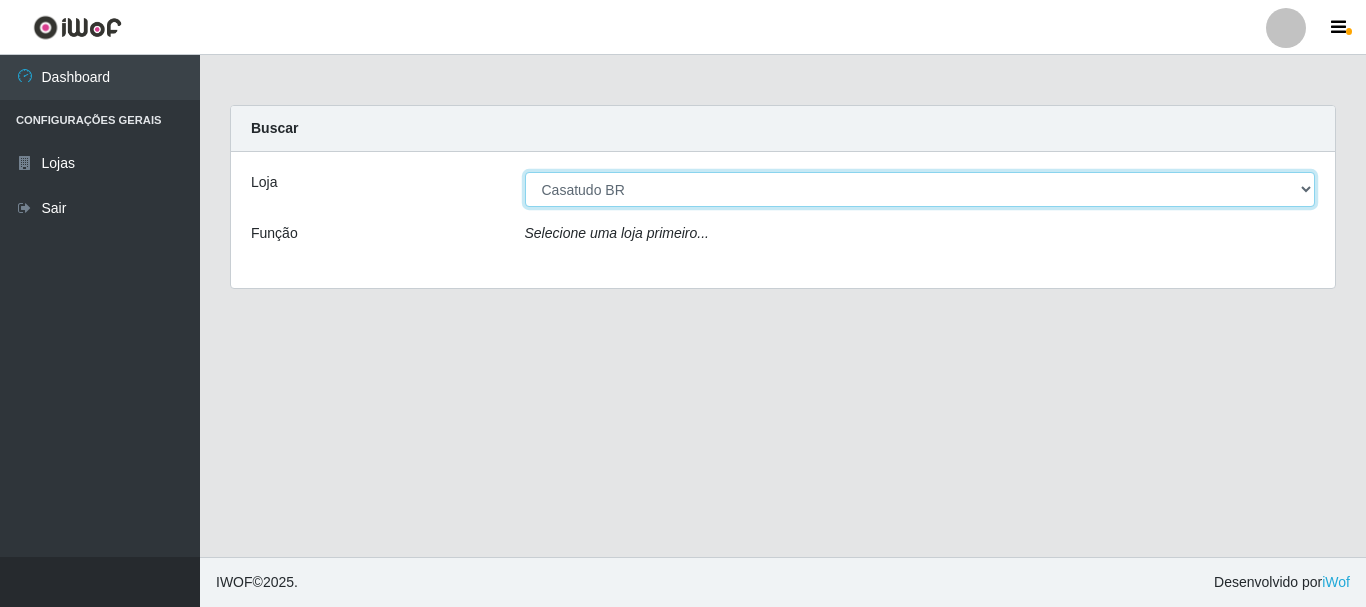 click on "[Selecione...] [COMPANY]" at bounding box center [920, 189] 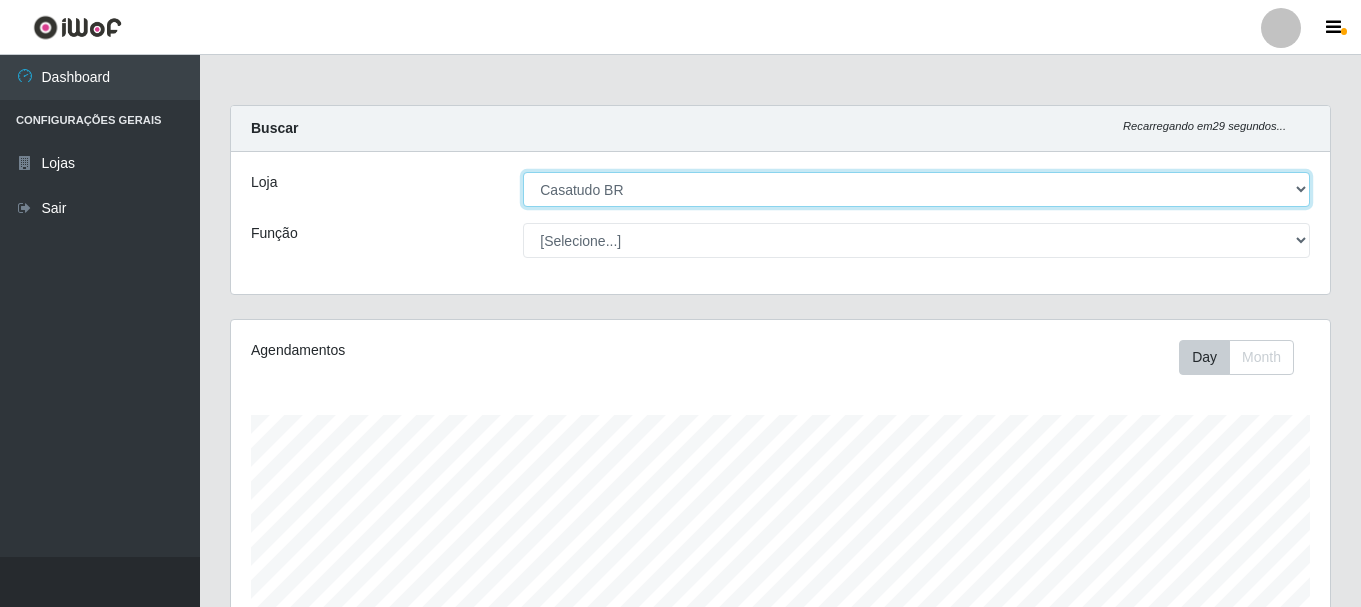 scroll, scrollTop: 999585, scrollLeft: 998901, axis: both 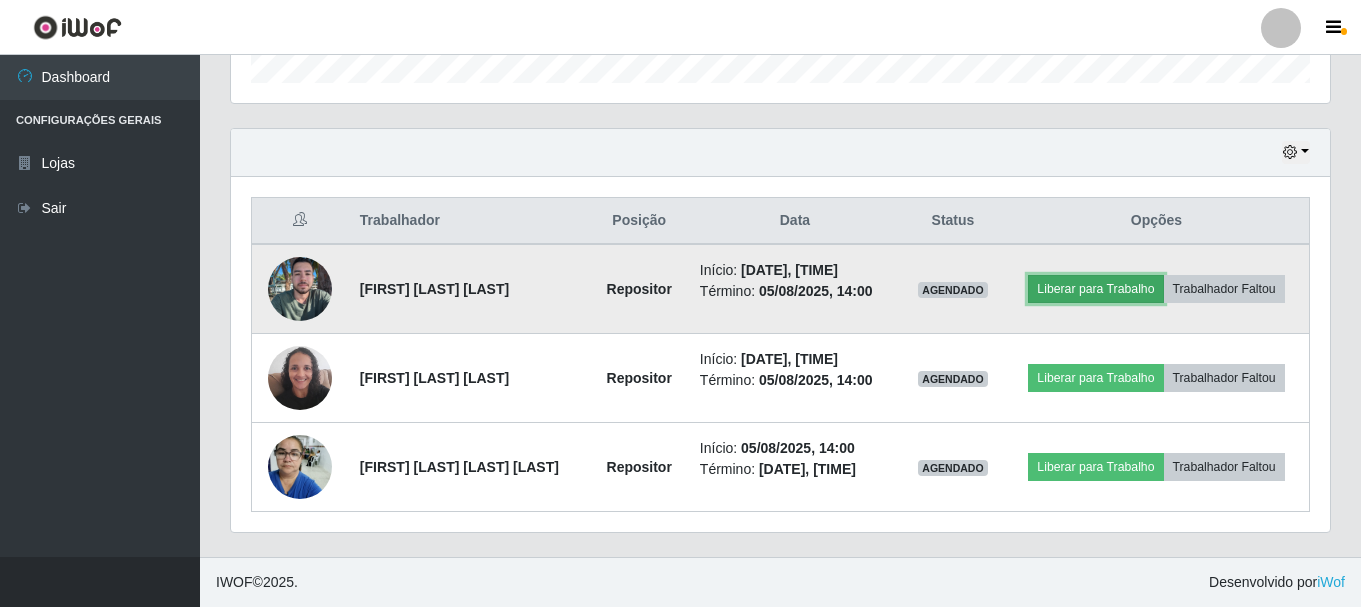 click on "Liberar para Trabalho" at bounding box center [1095, 289] 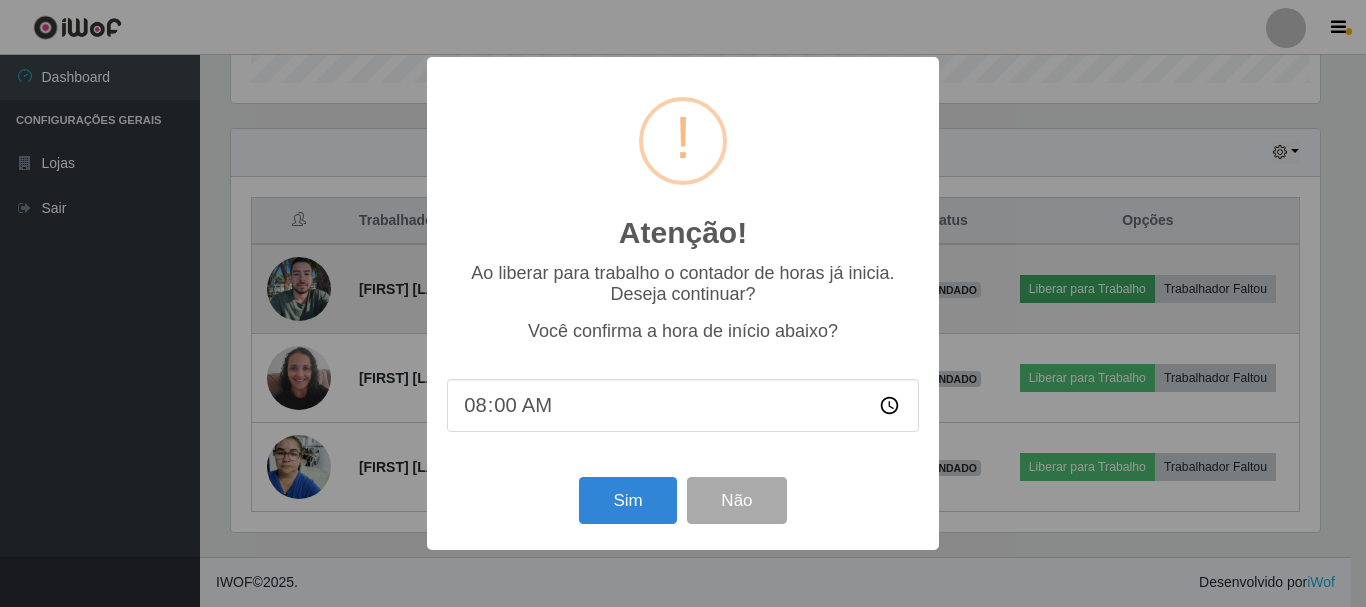 scroll, scrollTop: 999585, scrollLeft: 998911, axis: both 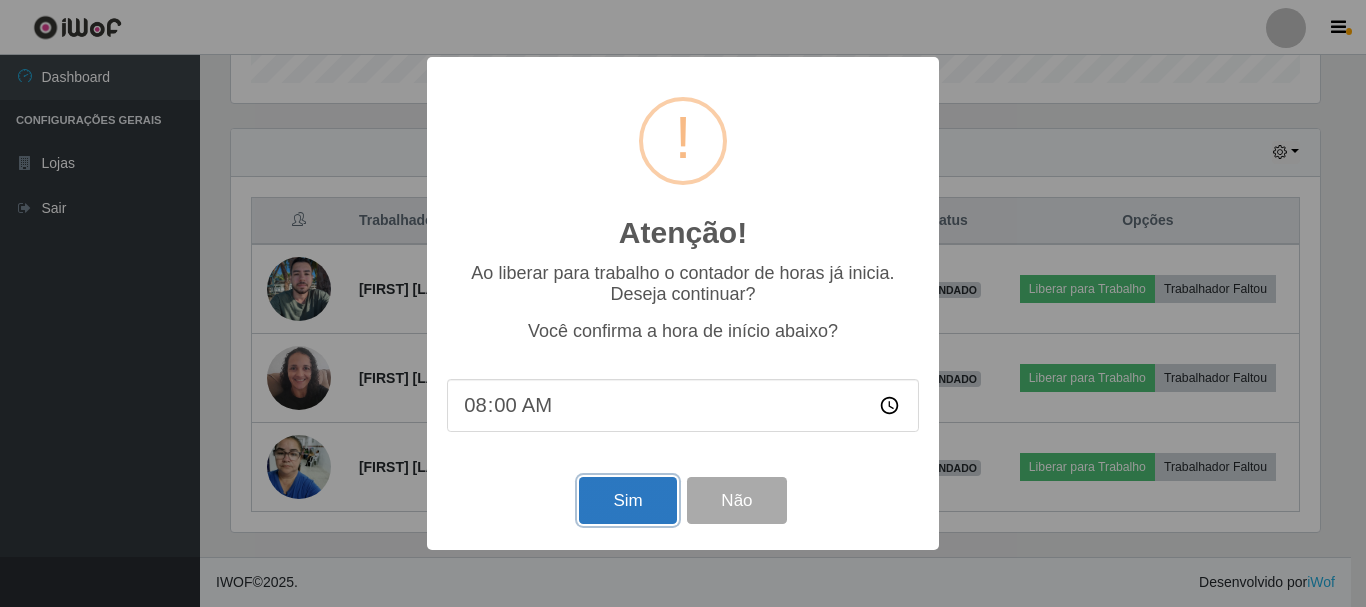 click on "Sim" at bounding box center [627, 500] 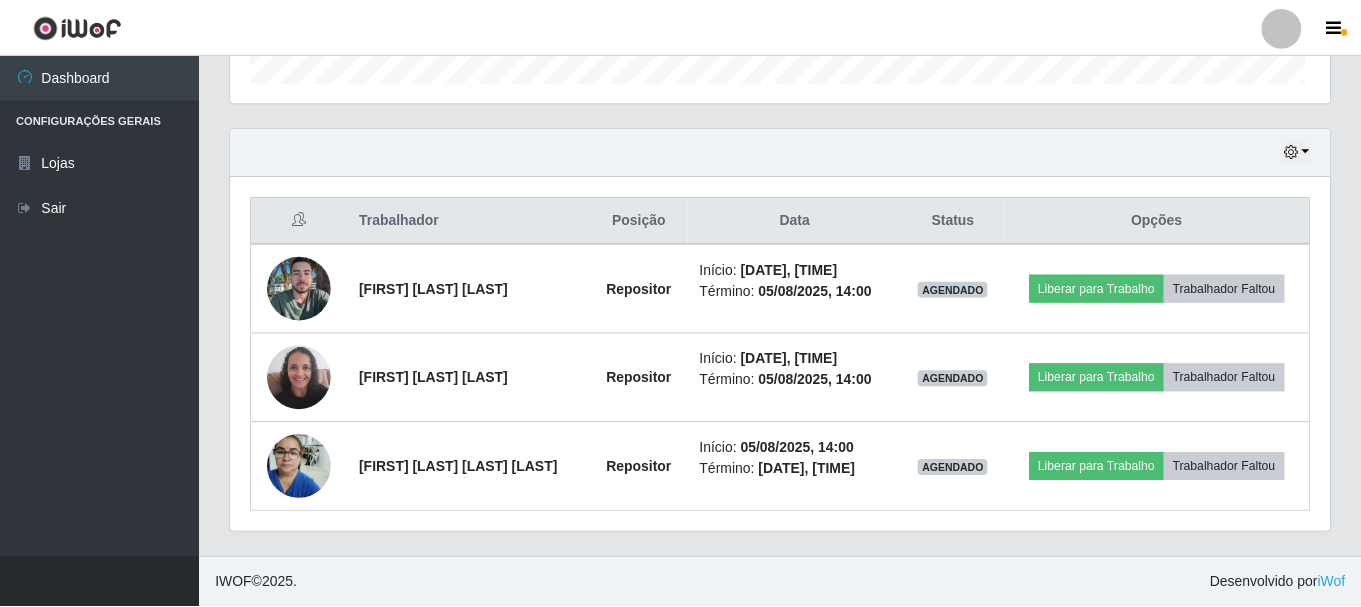 scroll, scrollTop: 999585, scrollLeft: 998901, axis: both 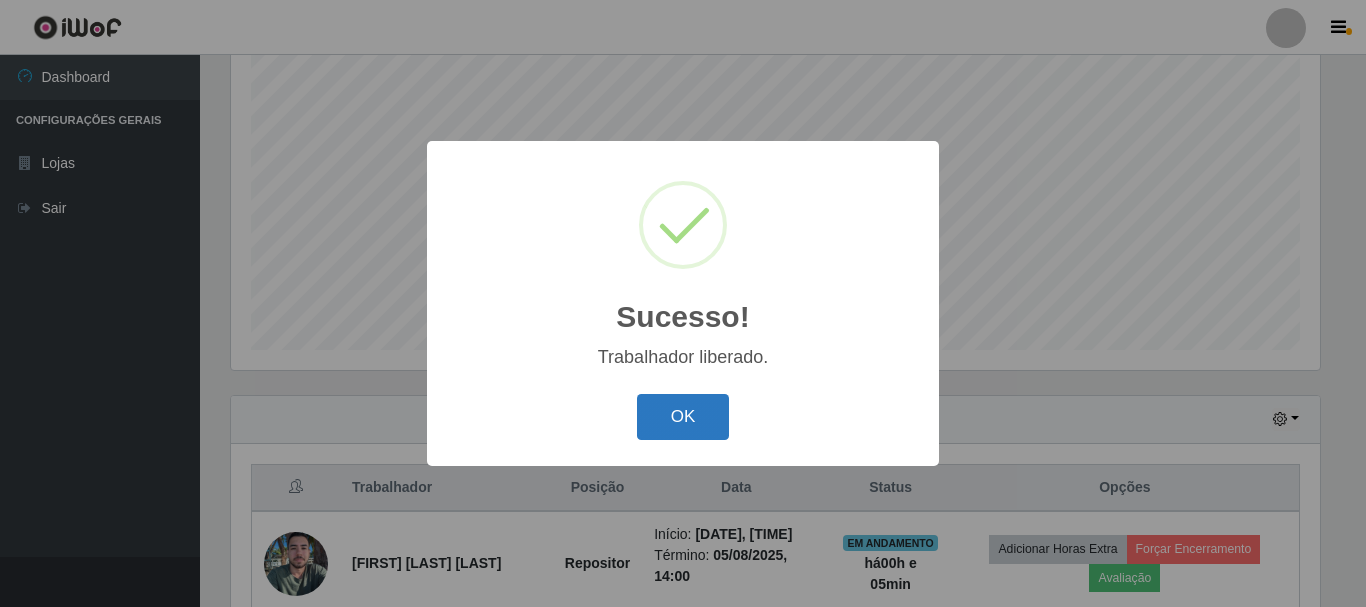 click on "OK" at bounding box center (683, 417) 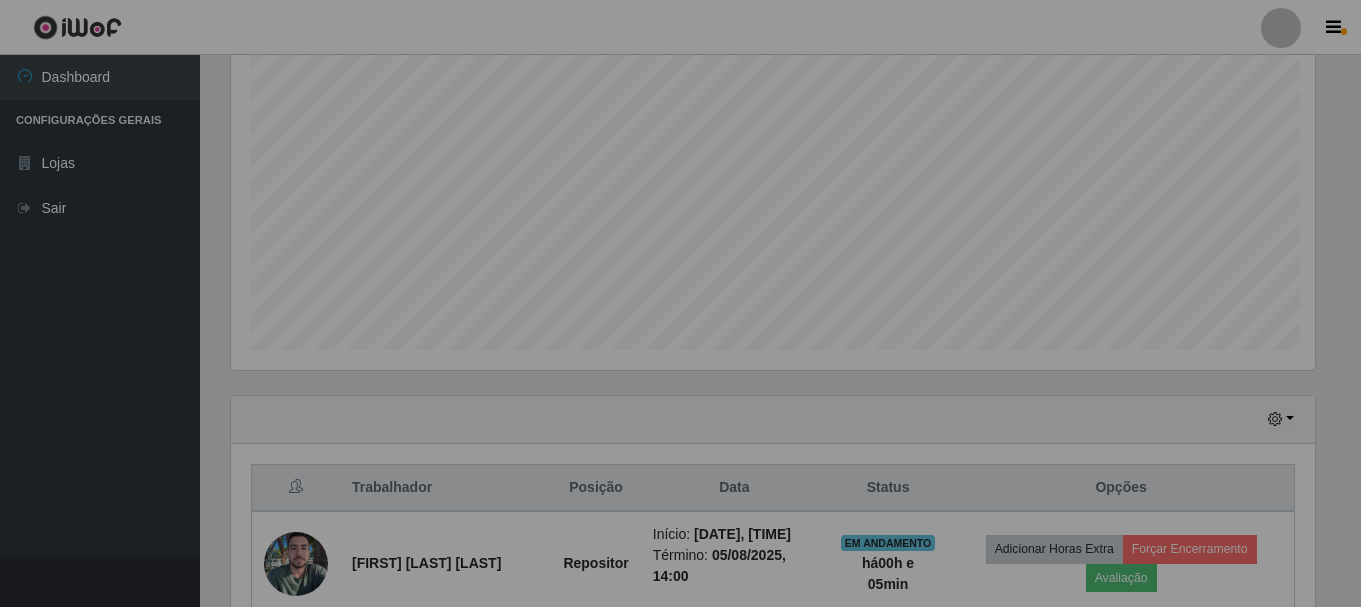 scroll, scrollTop: 999585, scrollLeft: 998901, axis: both 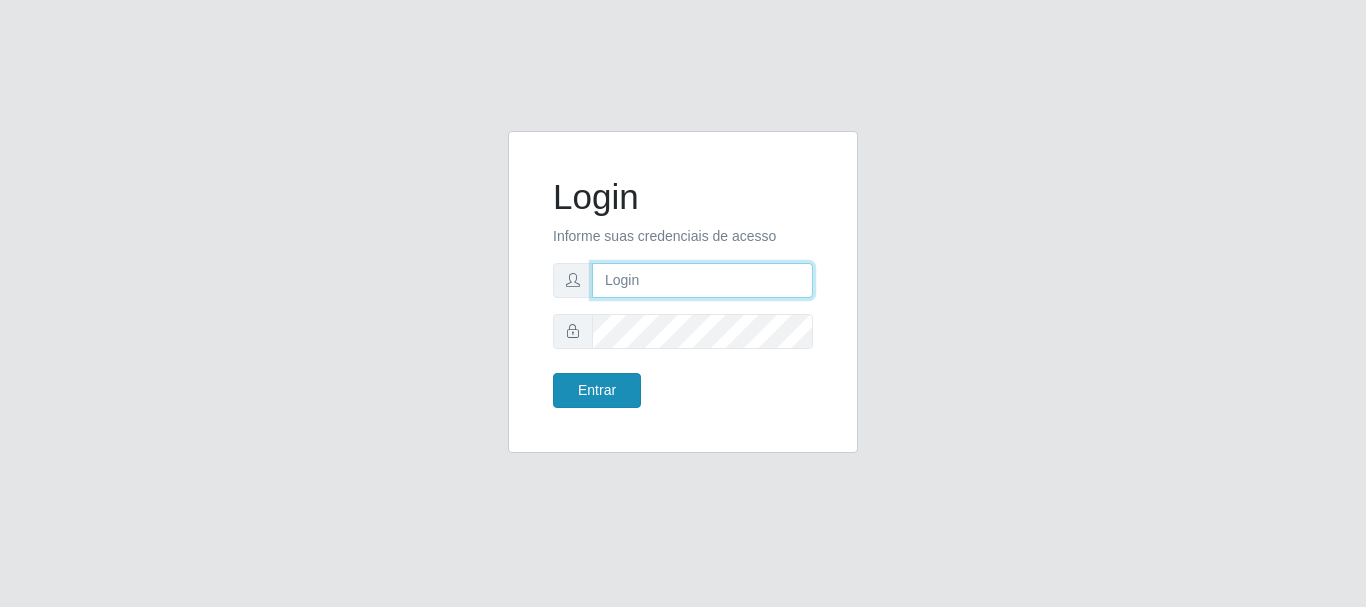 type on "[EMAIL]" 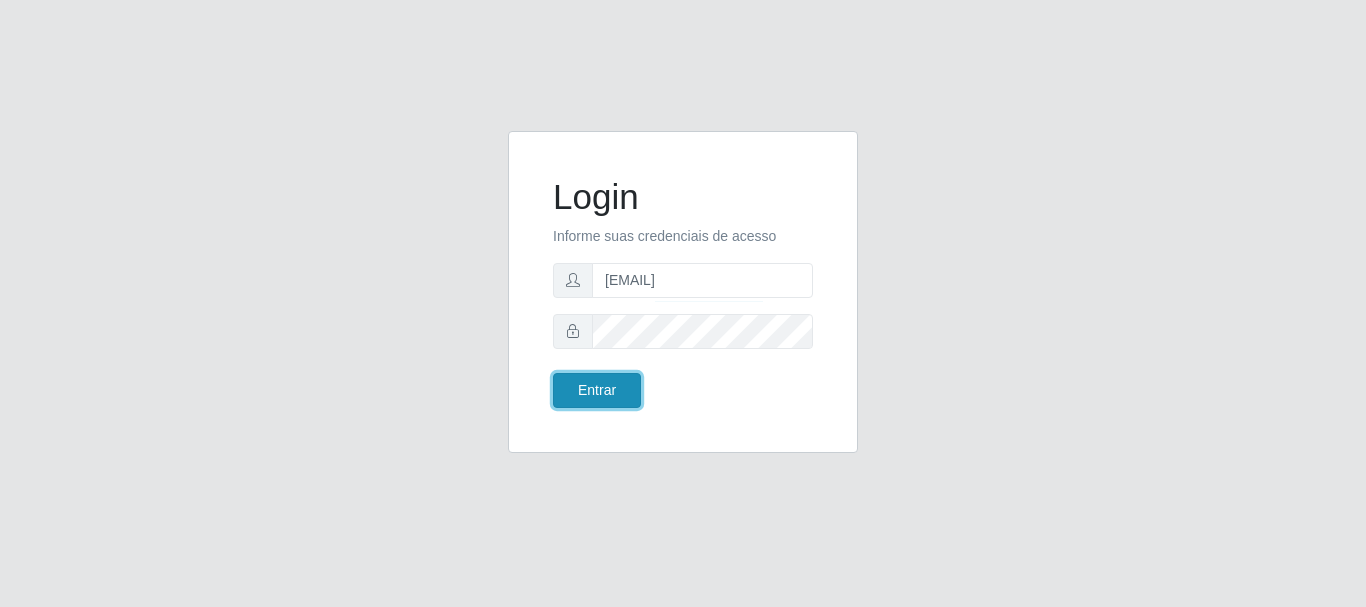 click on "Entrar" at bounding box center (597, 390) 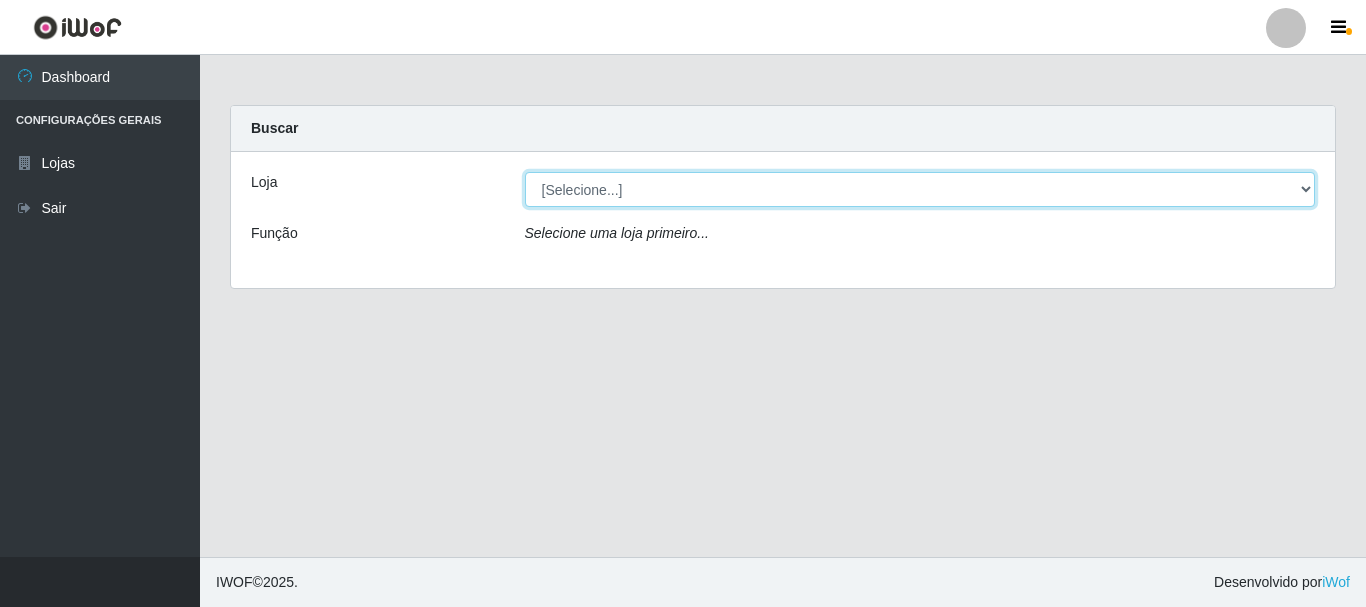 click on "[Selecione...] [COMPANY]" at bounding box center (920, 189) 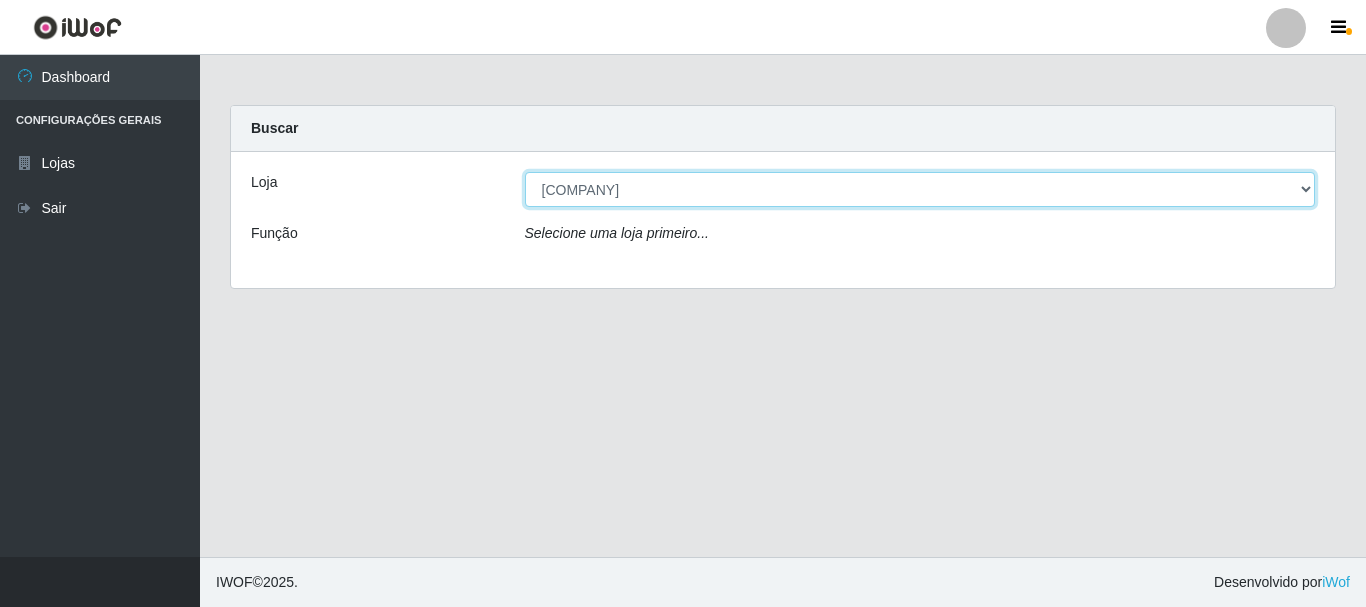 click on "[Selecione...] [COMPANY]" at bounding box center [920, 189] 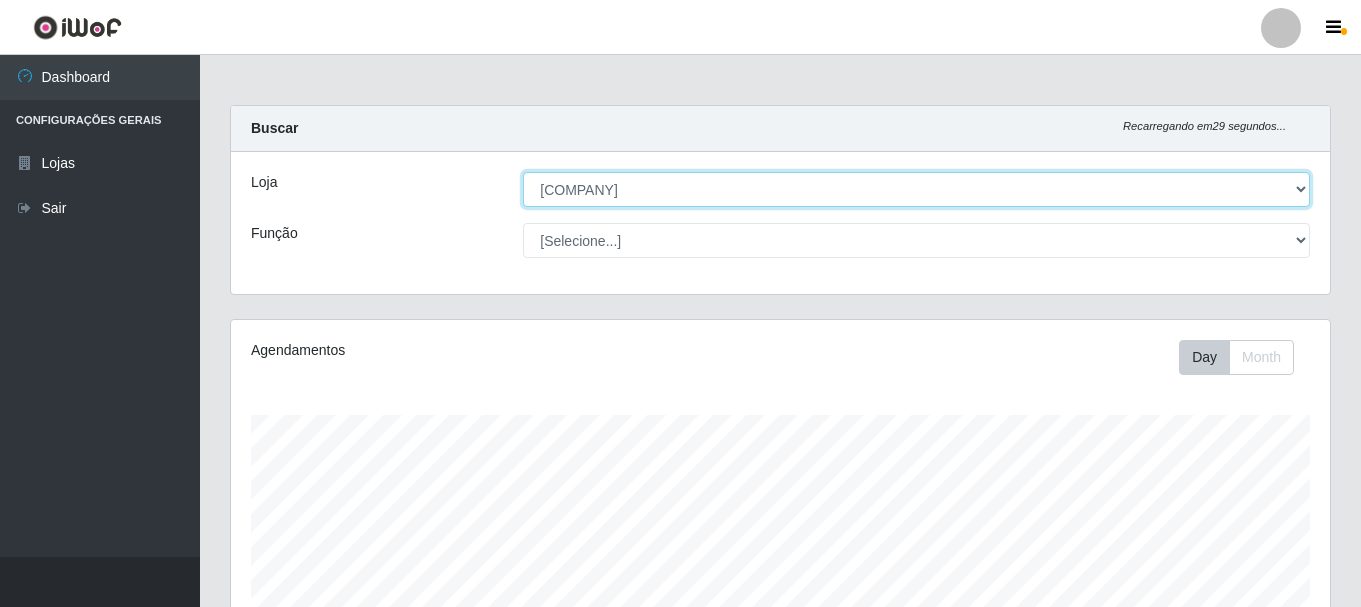 scroll, scrollTop: 999585, scrollLeft: 998901, axis: both 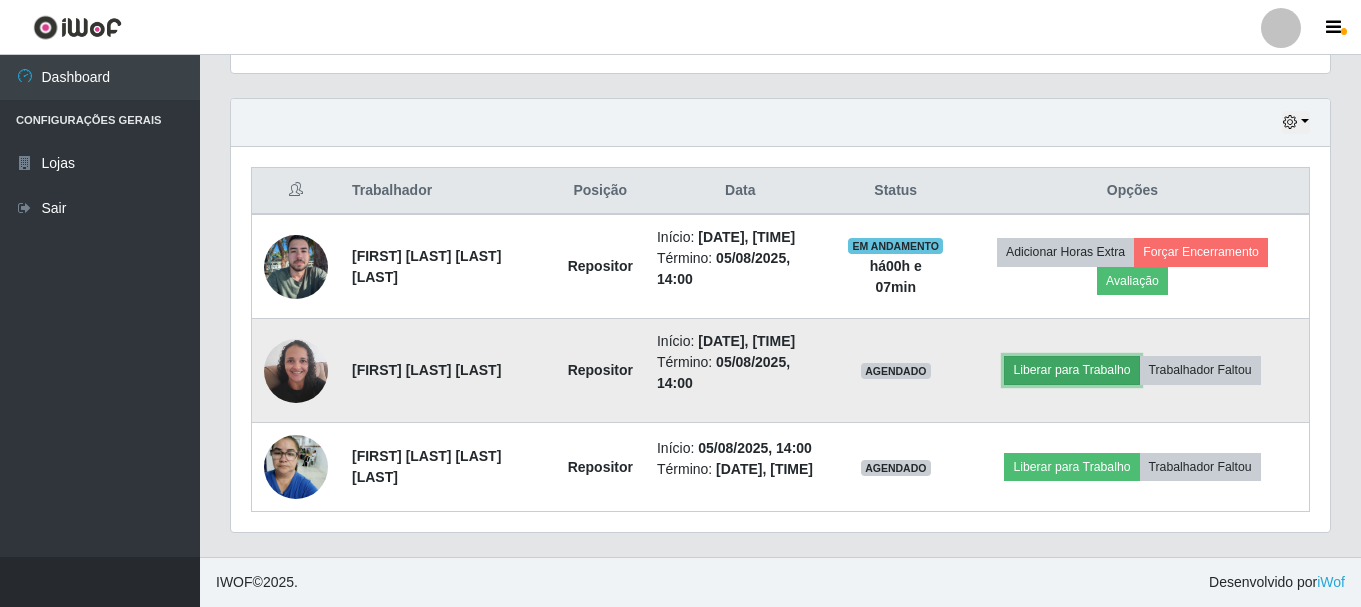 click on "Liberar para Trabalho" at bounding box center [1071, 370] 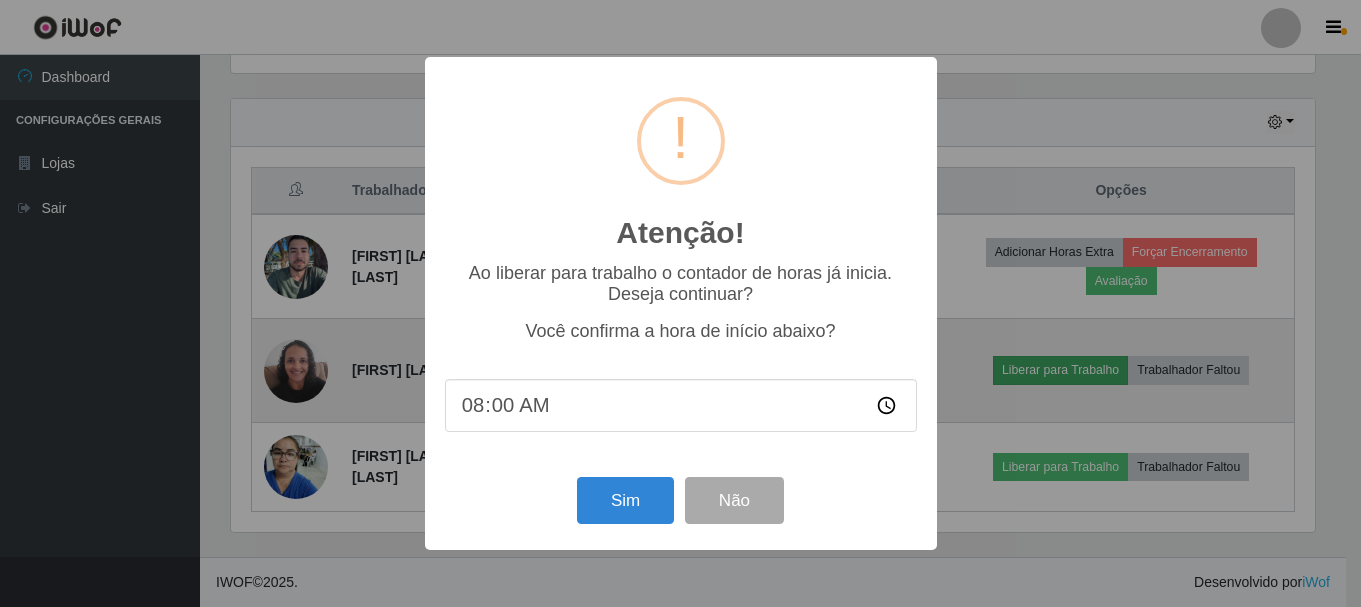 scroll, scrollTop: 999585, scrollLeft: 998911, axis: both 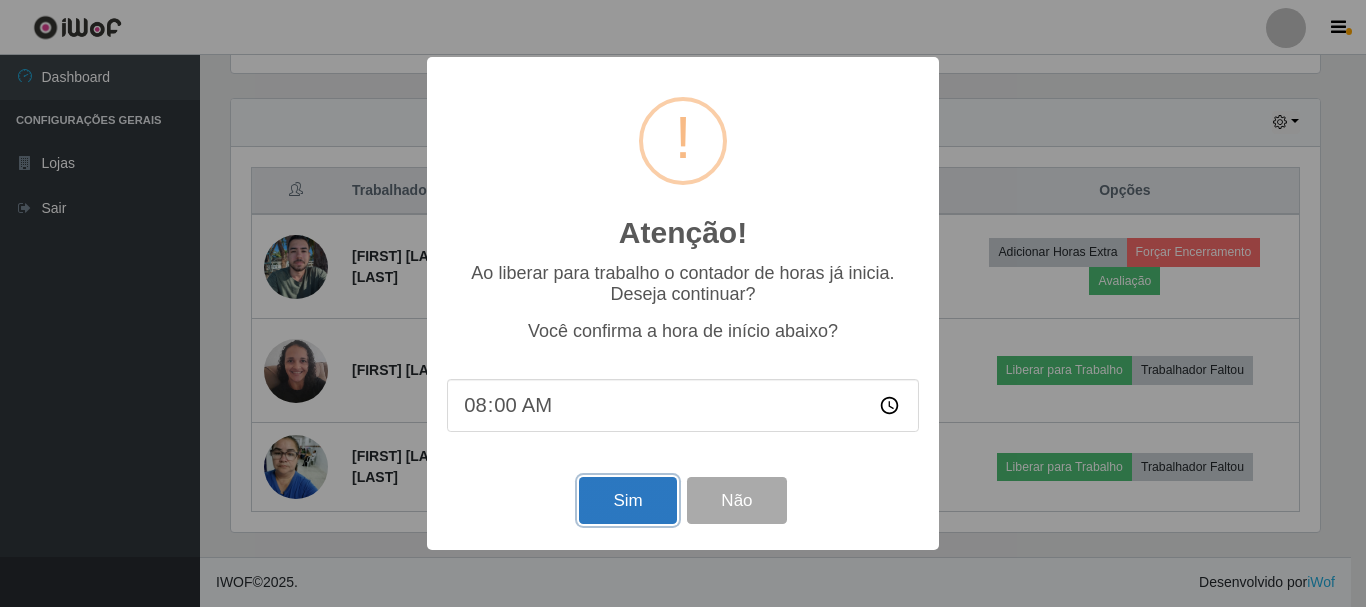 click on "Sim" at bounding box center (627, 500) 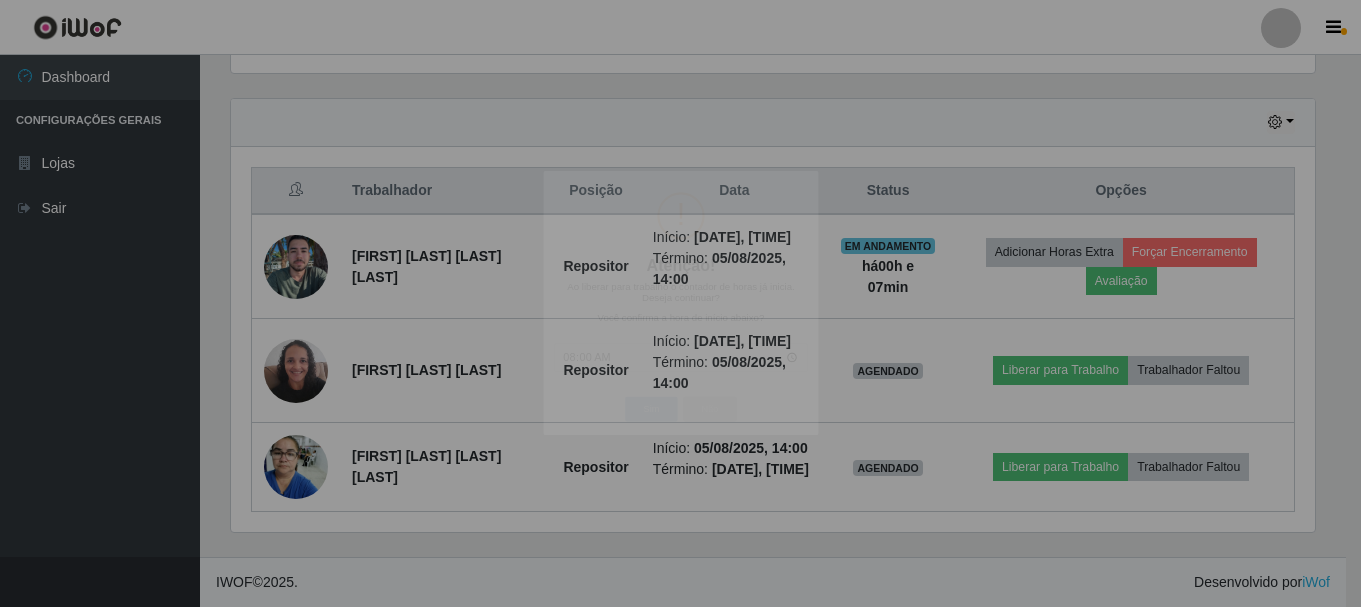 scroll, scrollTop: 999585, scrollLeft: 998901, axis: both 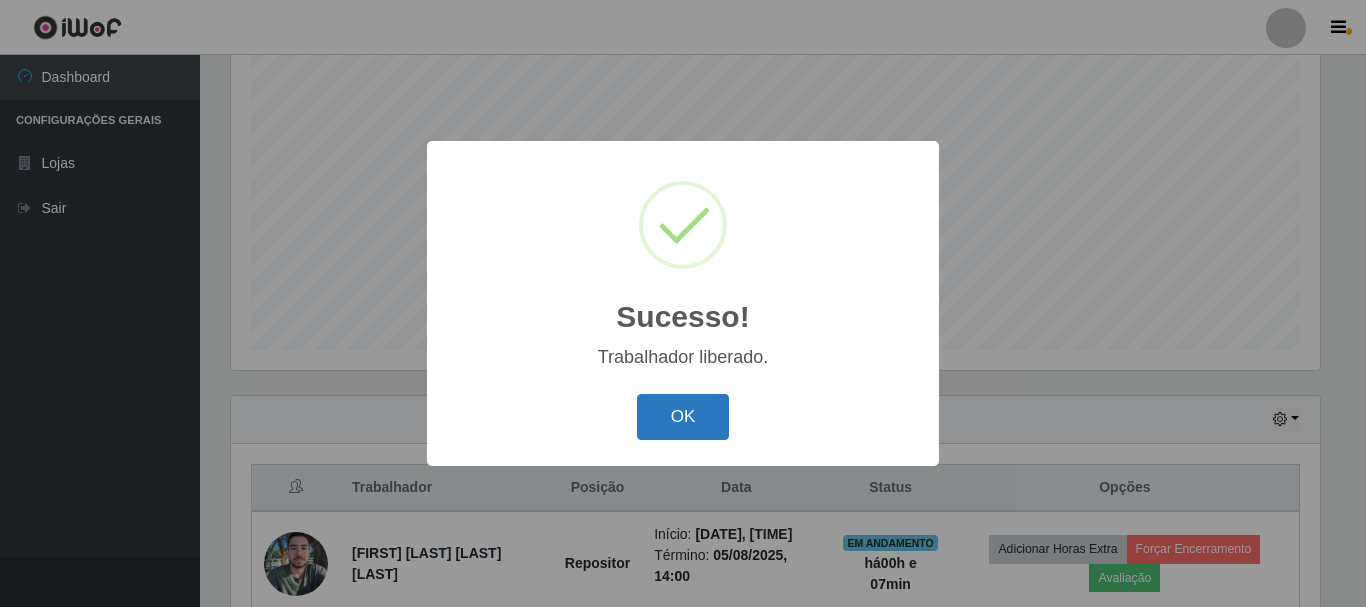 click on "OK" at bounding box center [683, 417] 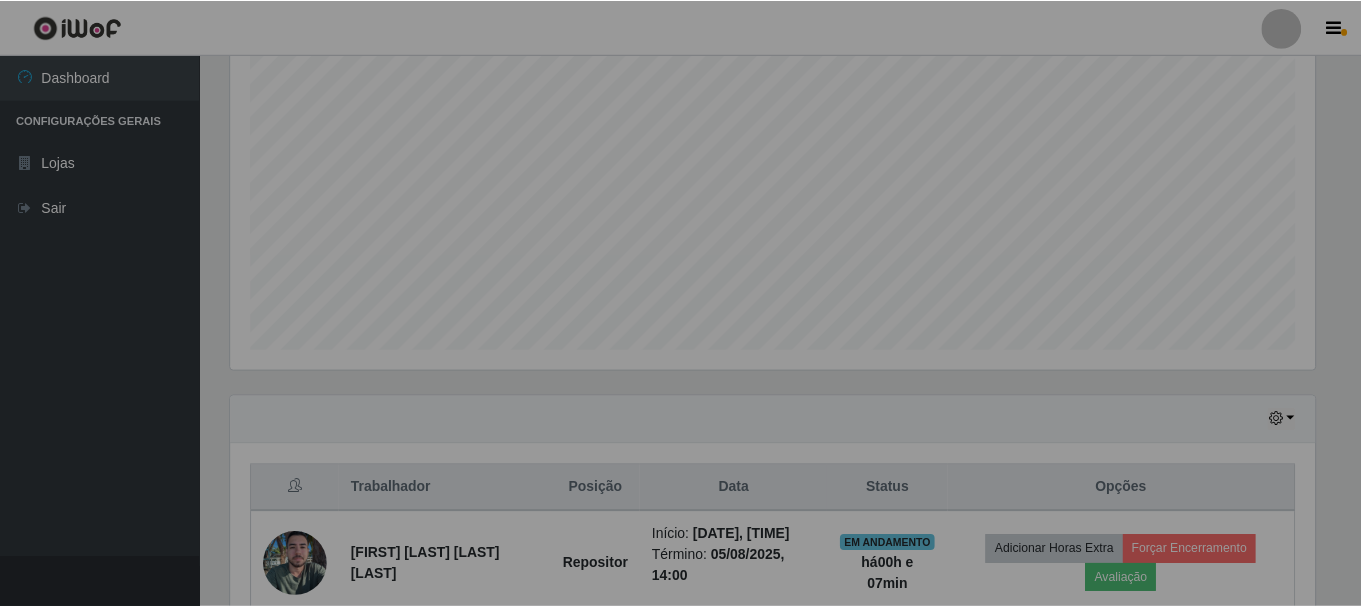 scroll, scrollTop: 999585, scrollLeft: 998901, axis: both 